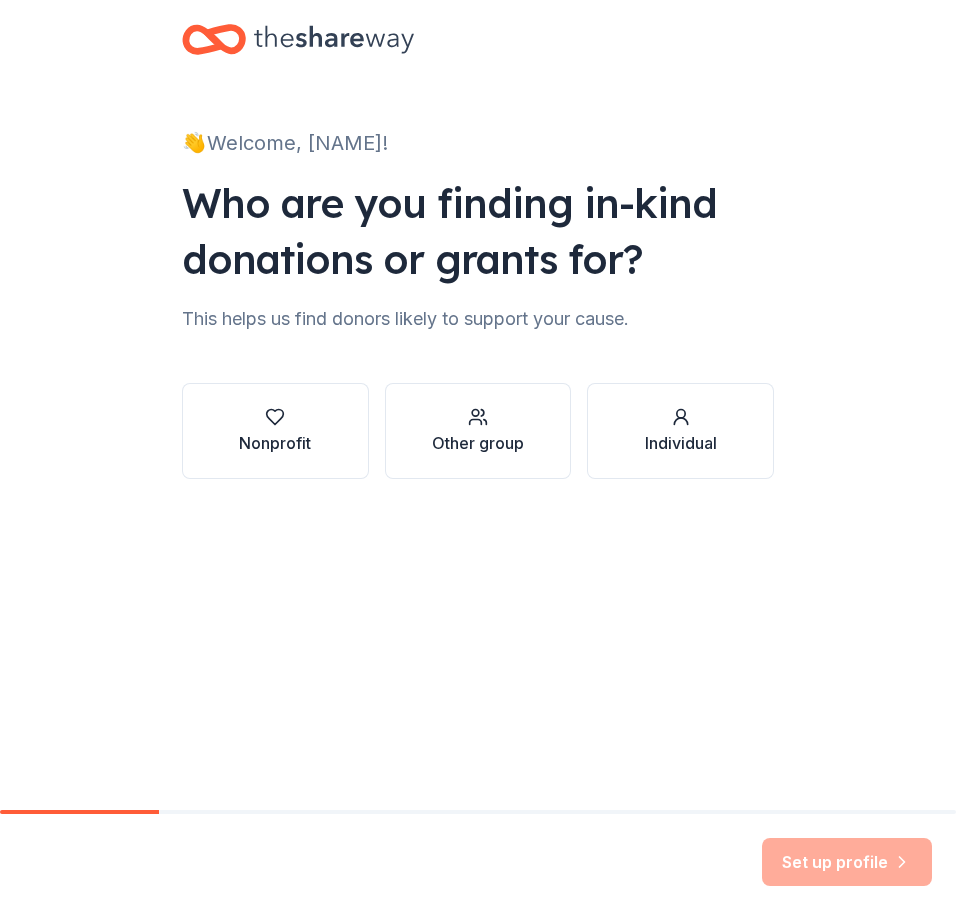 scroll, scrollTop: 0, scrollLeft: 0, axis: both 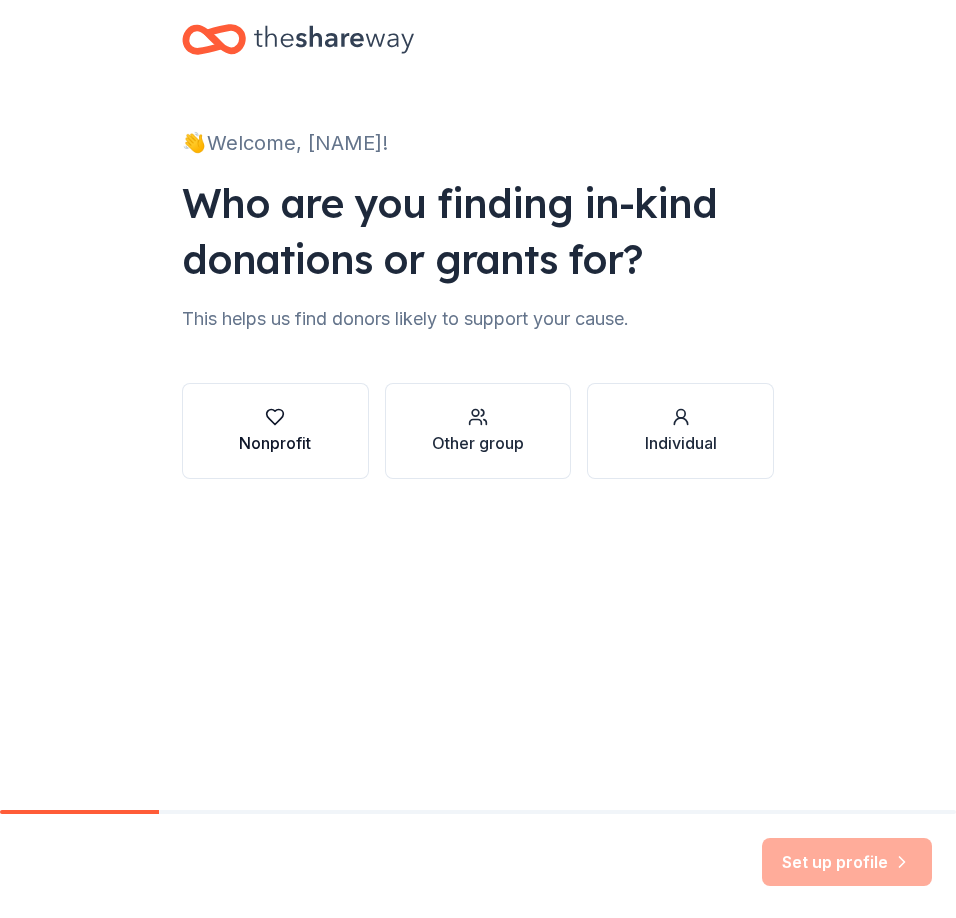 click 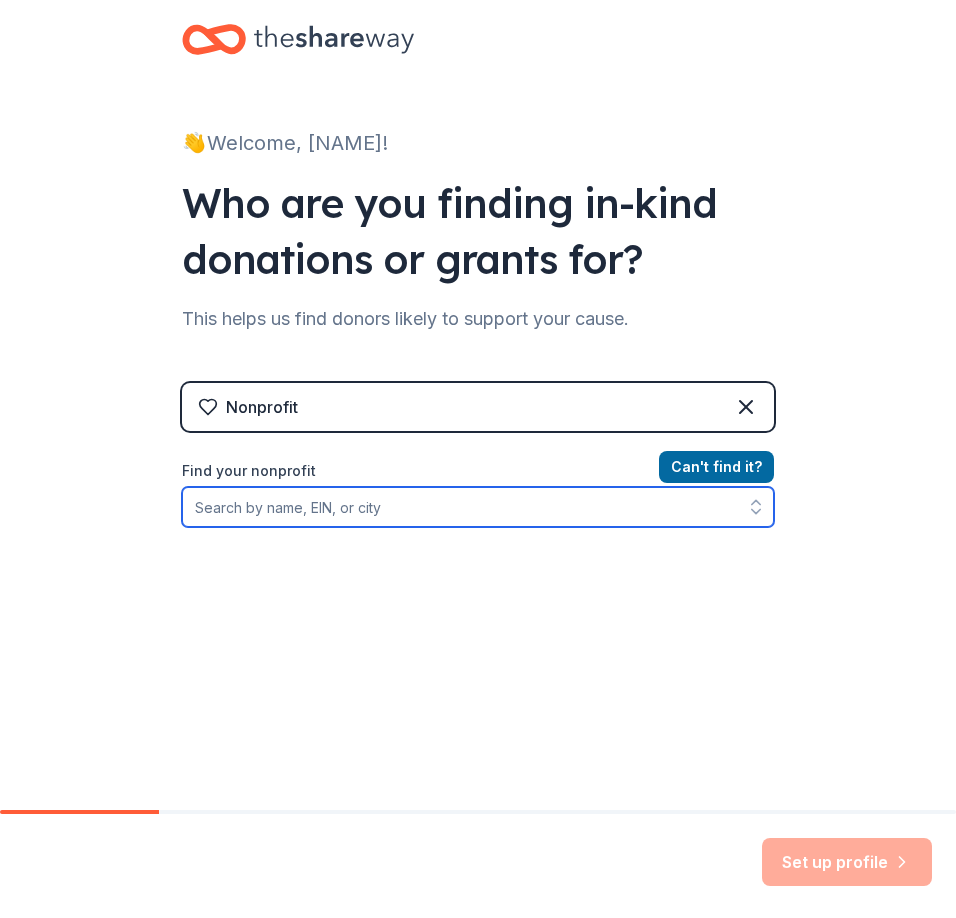 click on "Find your nonprofit" at bounding box center (478, 507) 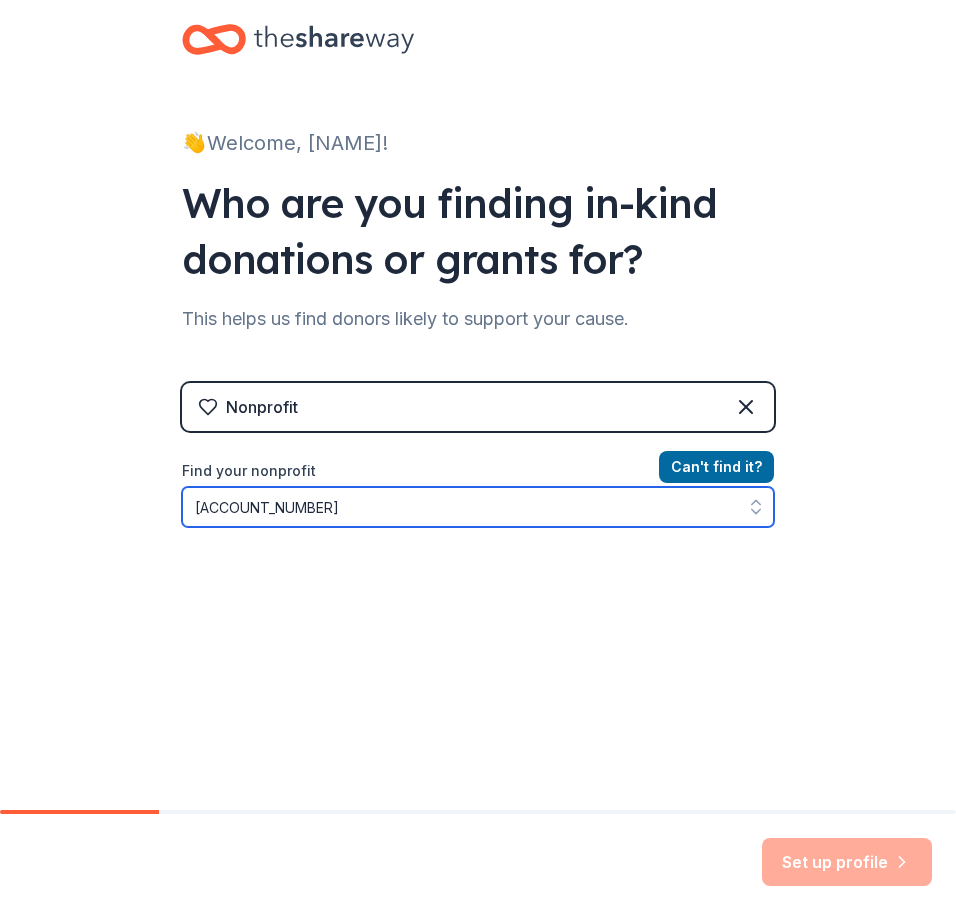 type on "[NUMBER]" 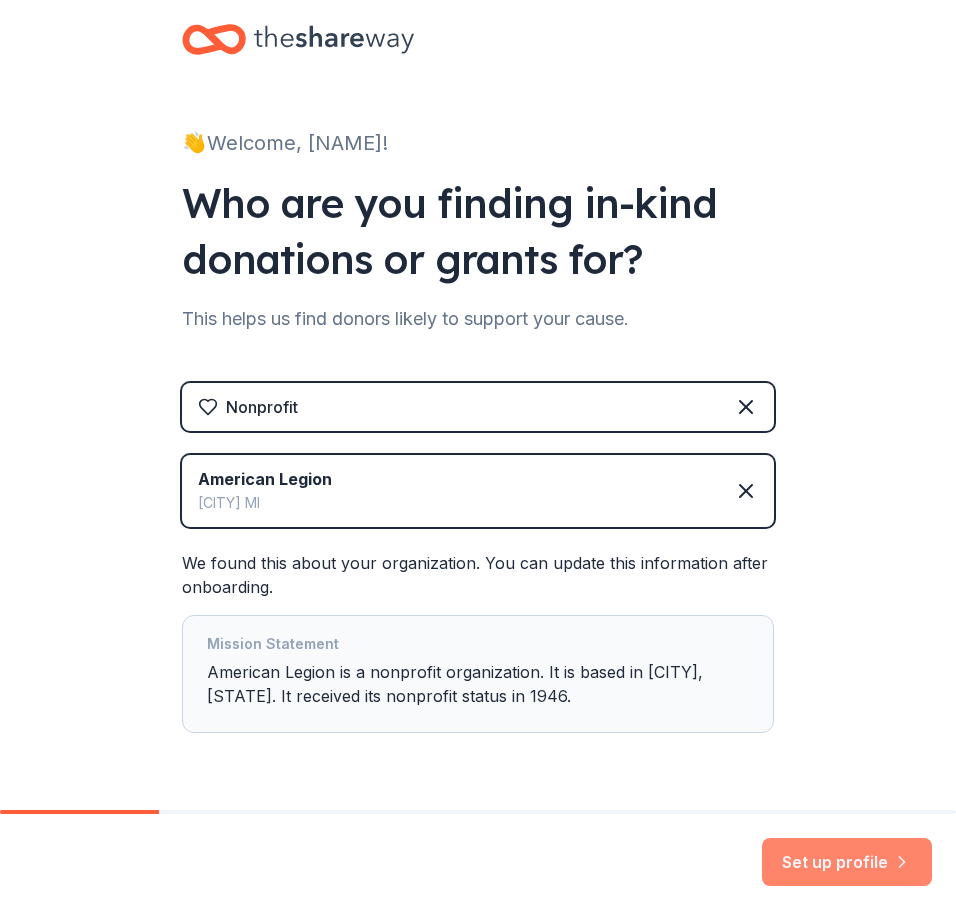 click on "Set up profile" at bounding box center (847, 862) 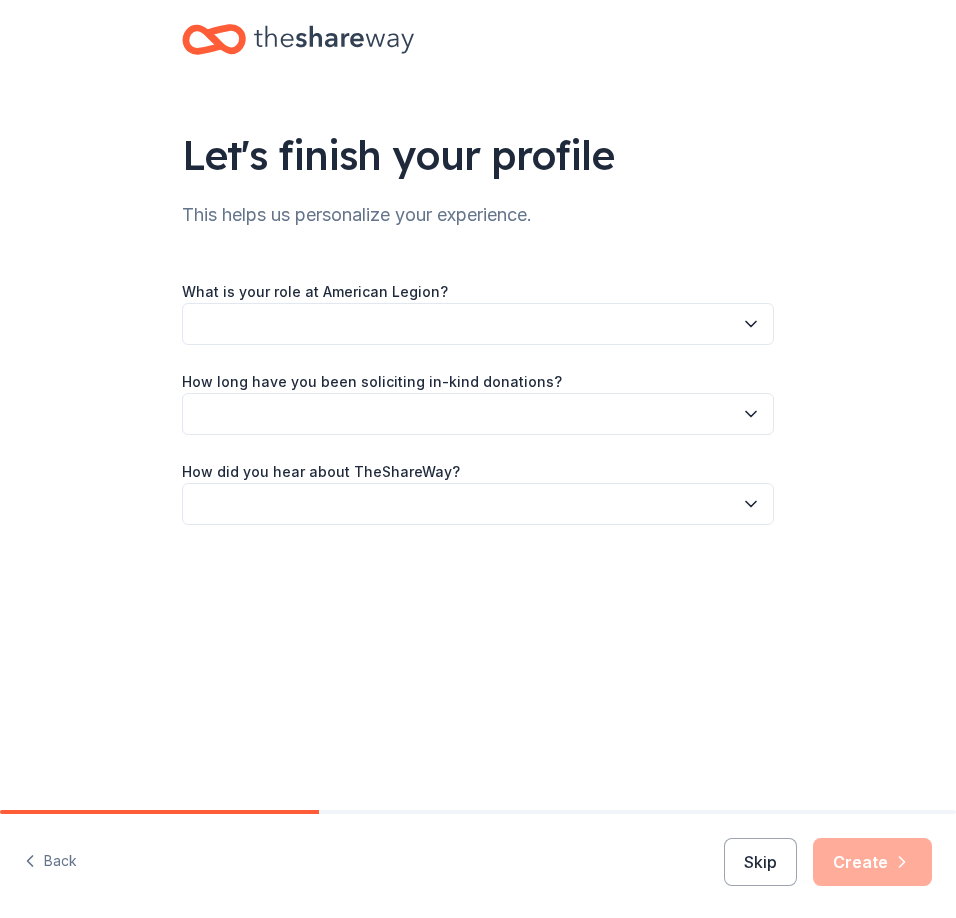 click at bounding box center (478, 324) 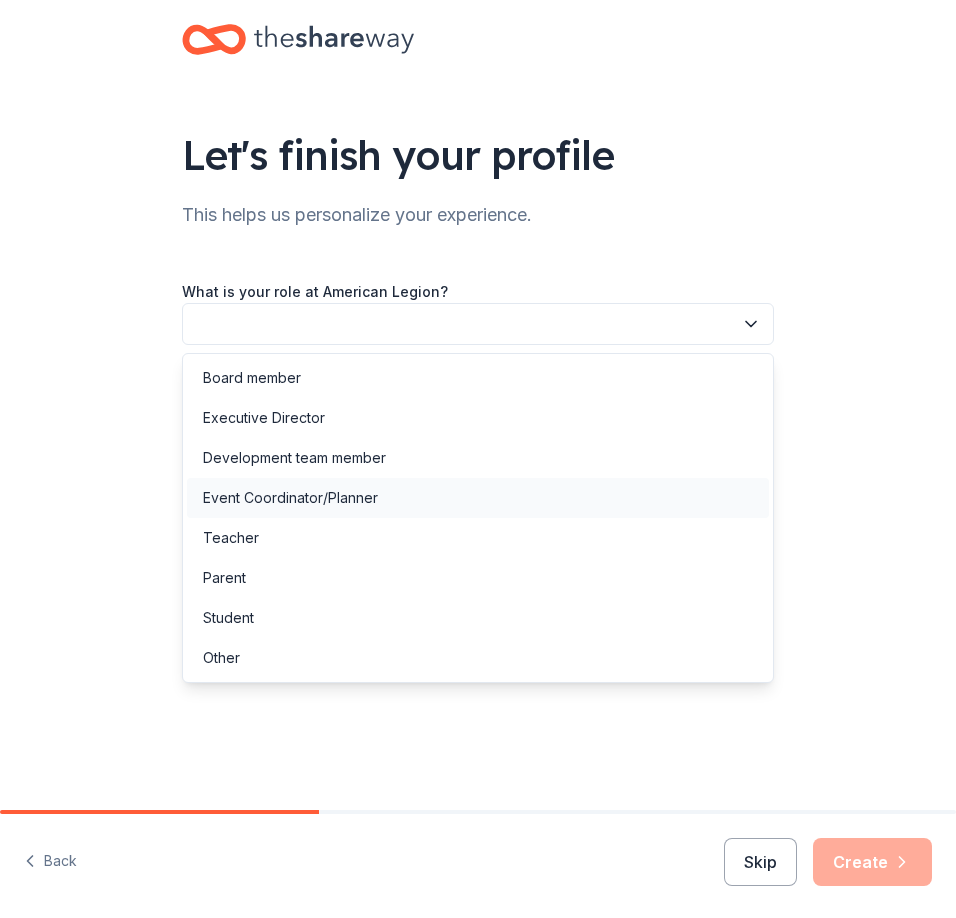 click on "Event Coordinator/Planner" at bounding box center [290, 498] 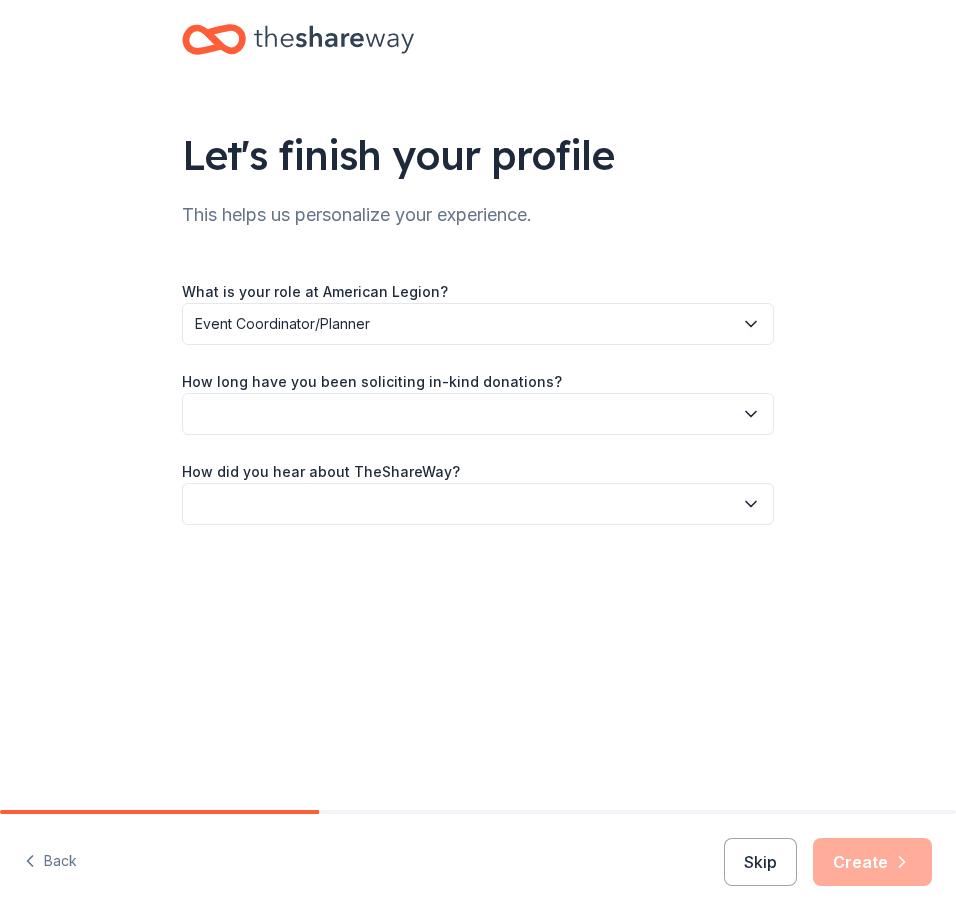 click at bounding box center (478, 414) 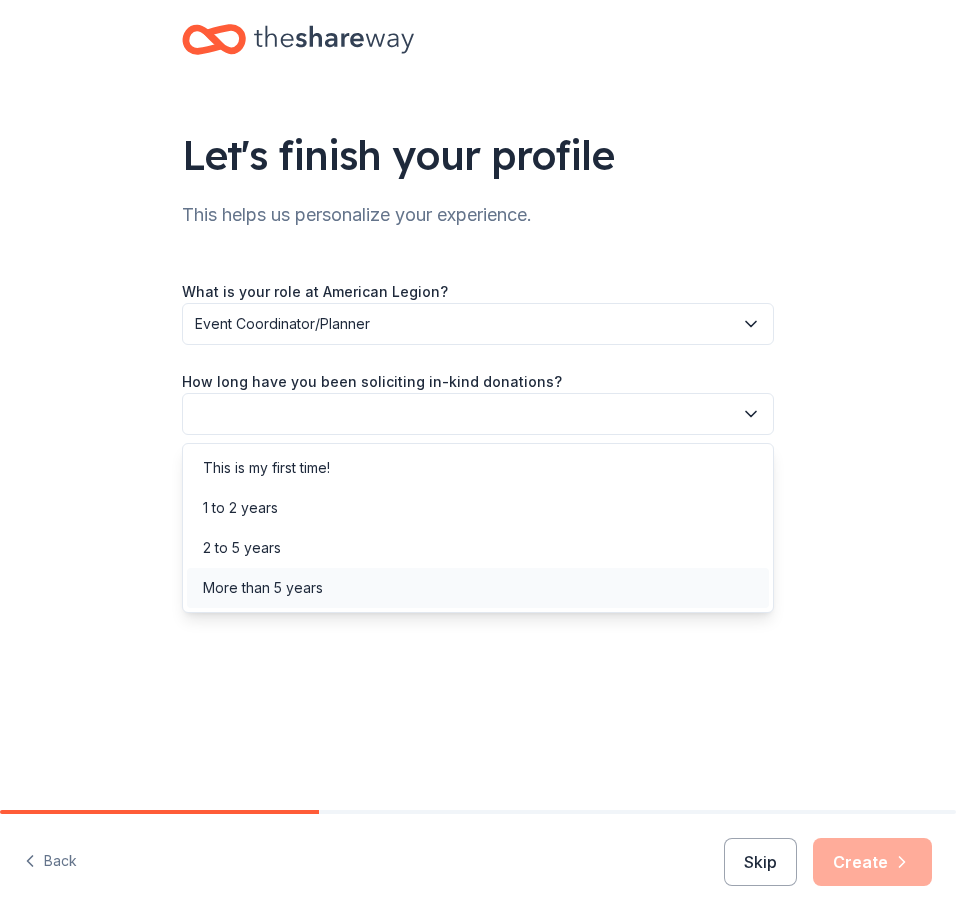 click on "More than 5 years" at bounding box center (263, 588) 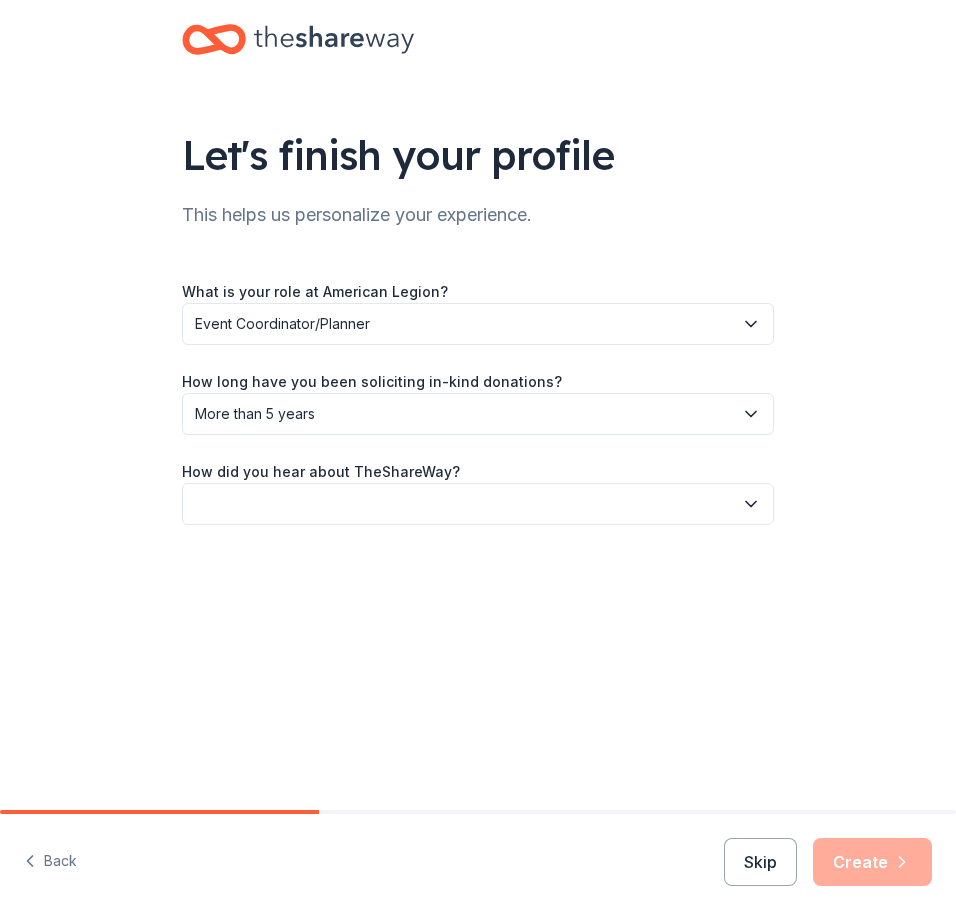 click at bounding box center (478, 504) 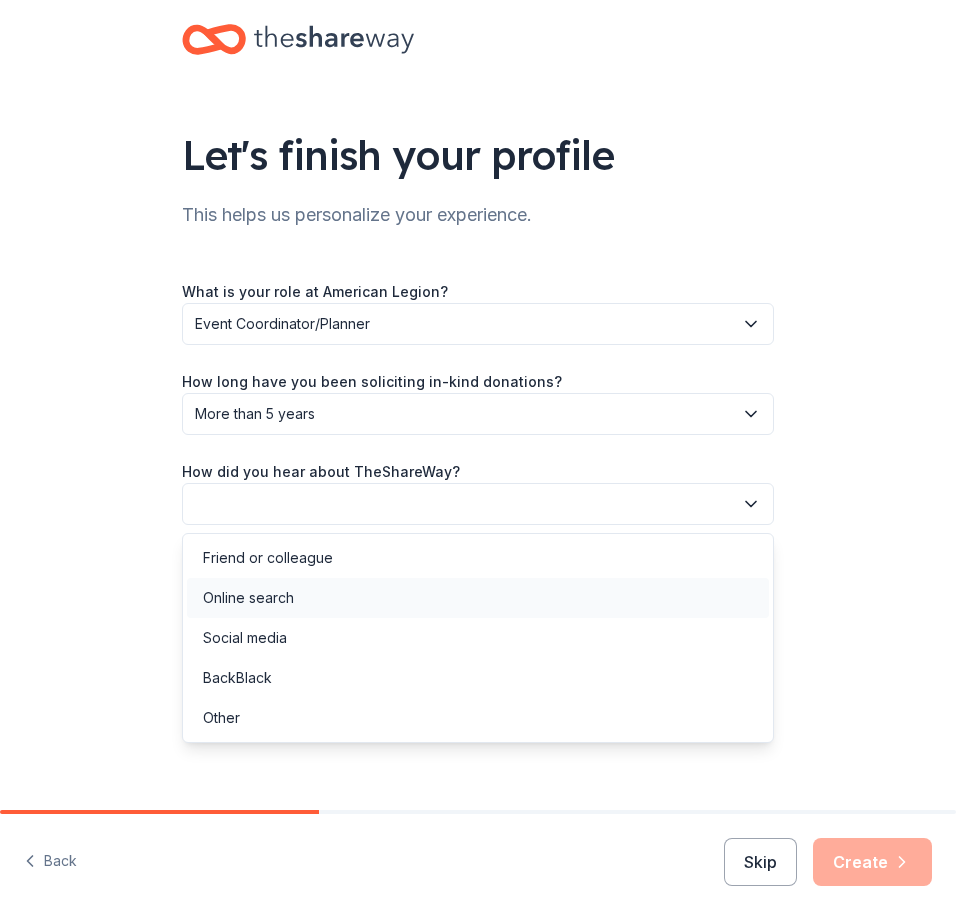 click on "Online search" at bounding box center (478, 598) 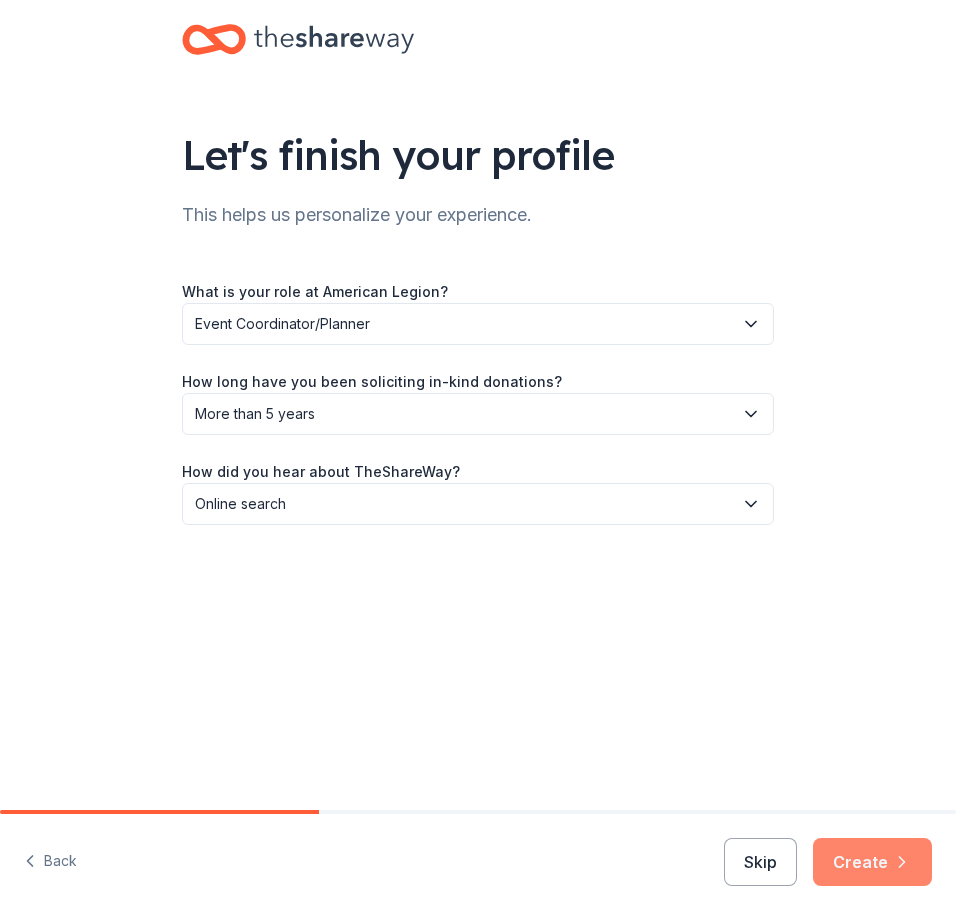 click 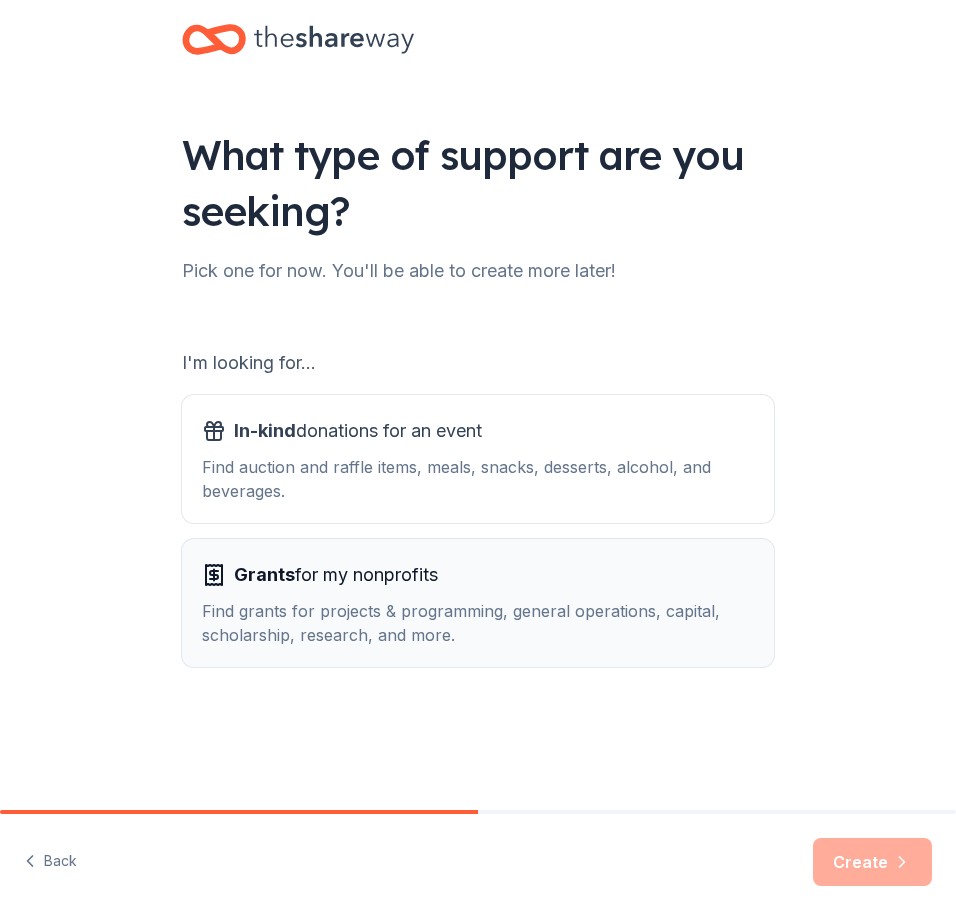 click on "Grants  for my nonprofits" at bounding box center (336, 575) 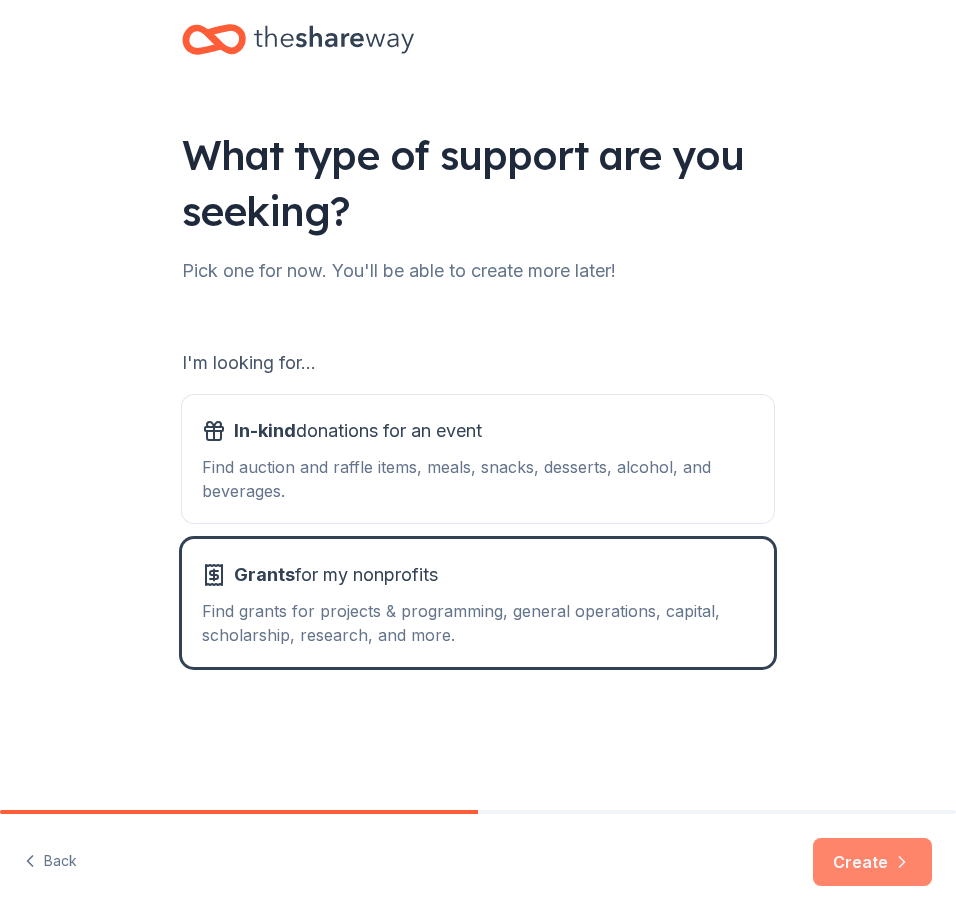 click on "Create" at bounding box center [872, 862] 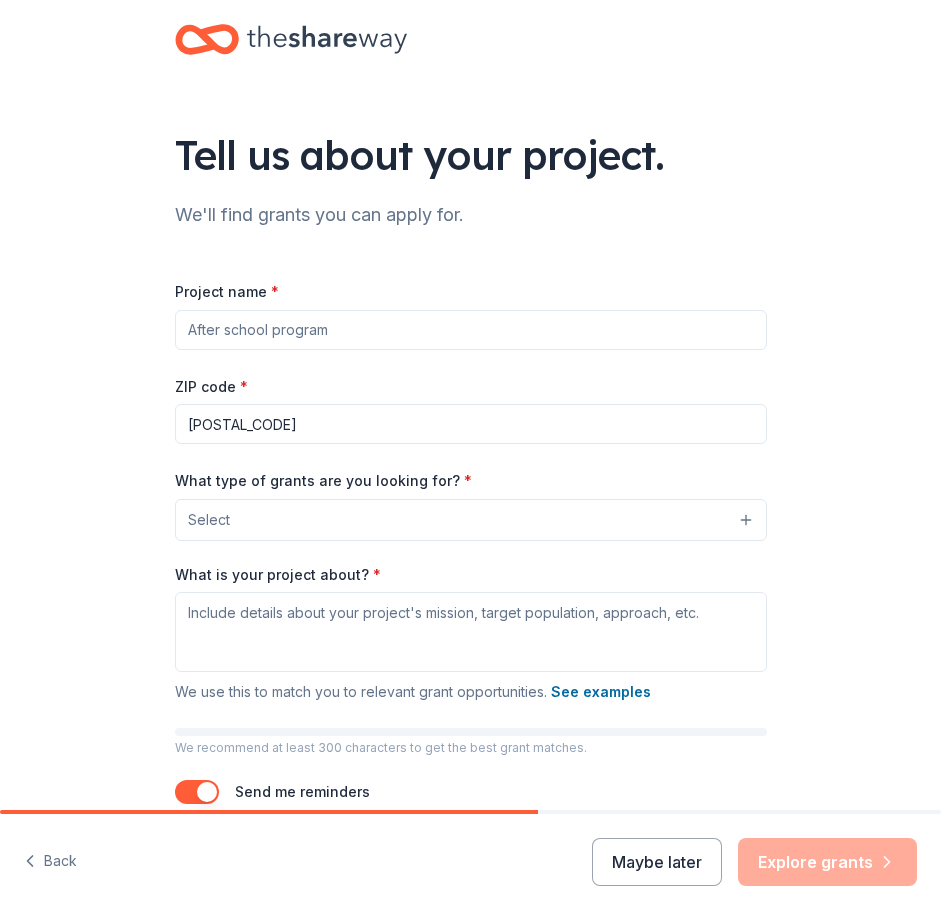 click on "Project name *" at bounding box center [471, 330] 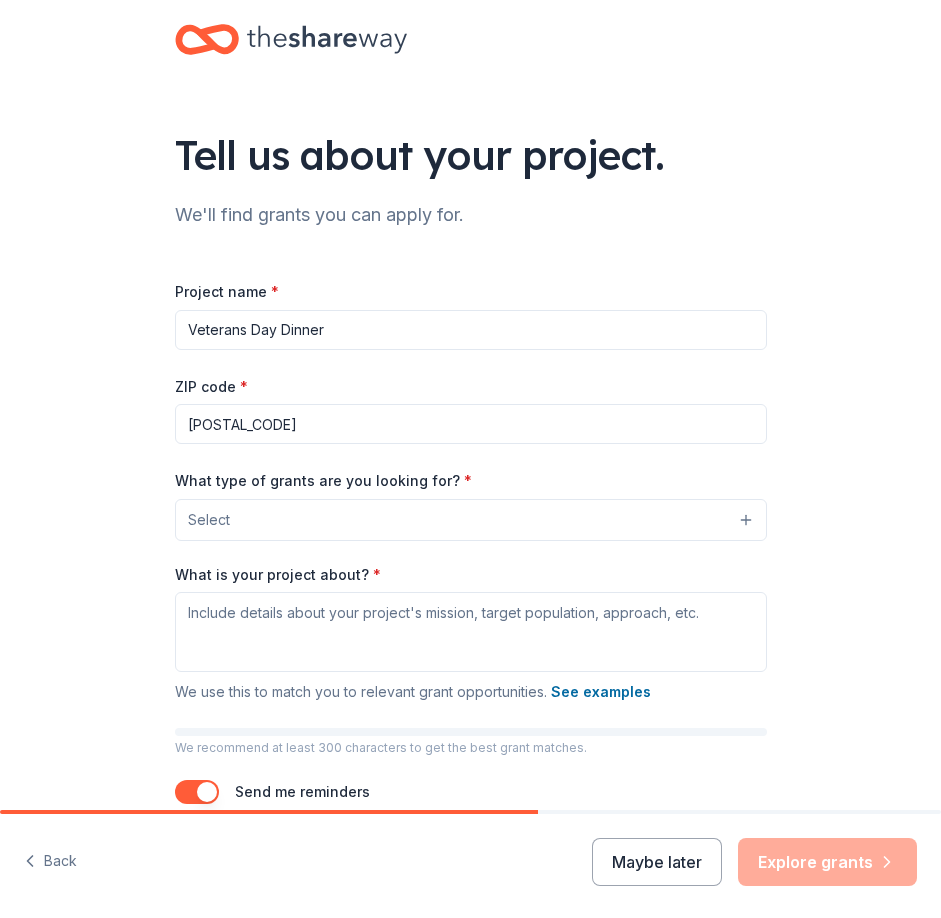 type on "Veterans Day Dinner" 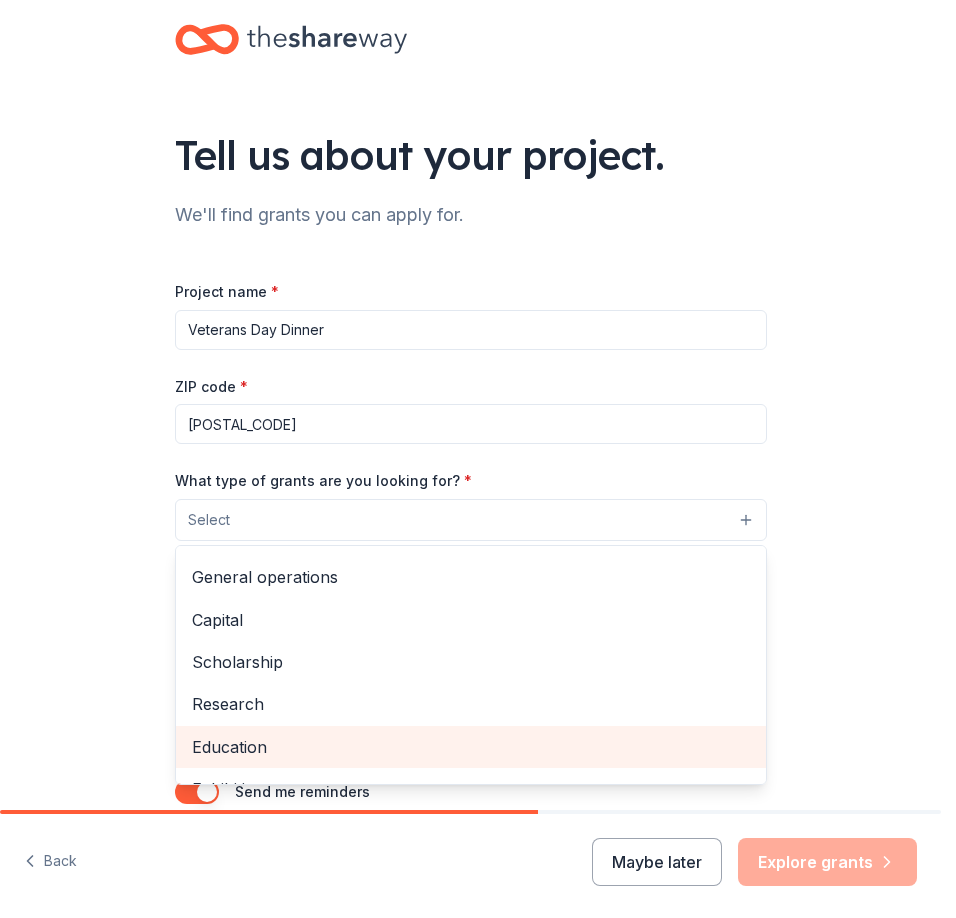 scroll, scrollTop: 0, scrollLeft: 0, axis: both 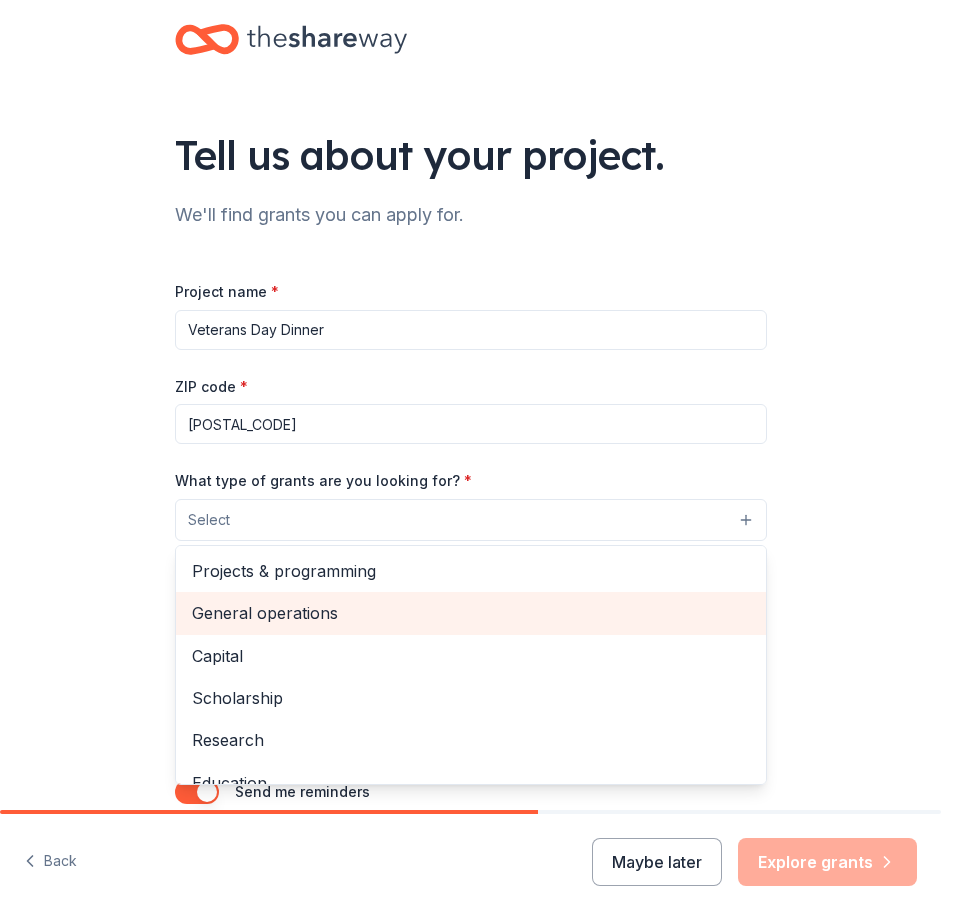 click on "General operations" at bounding box center (471, 613) 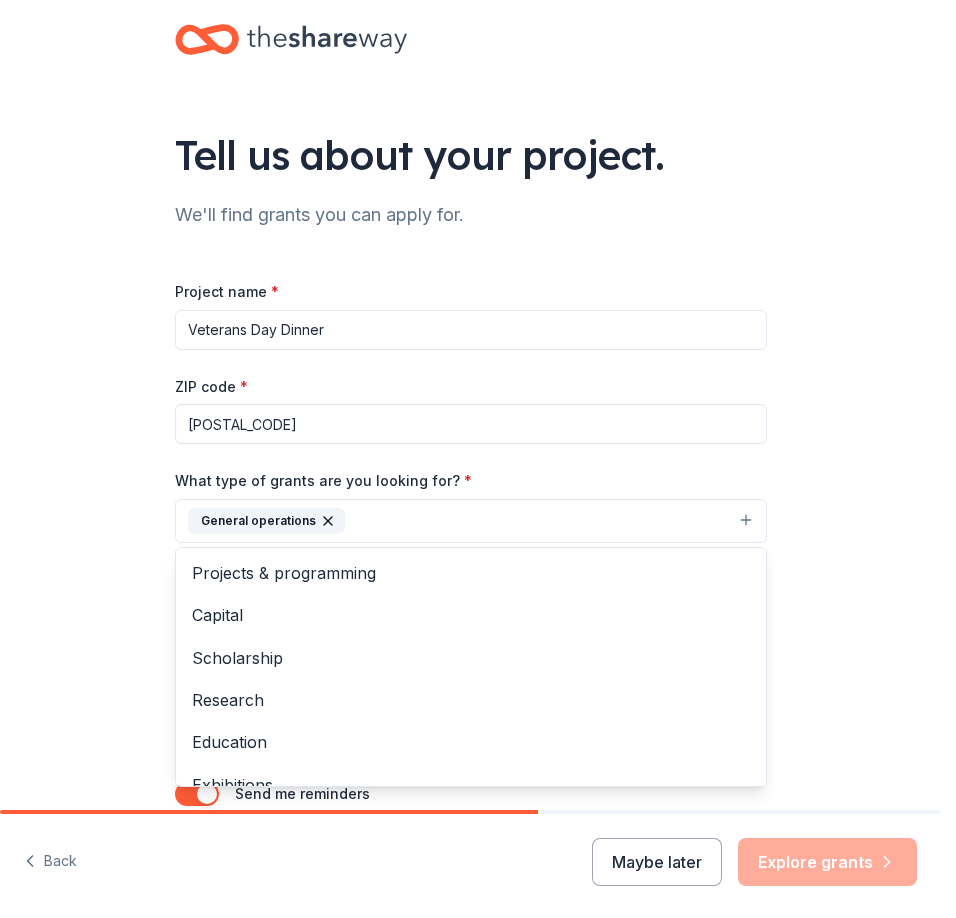 click on "Tell us about your project. We'll find grants you can apply for. Project name * Veterans Day Dinner ZIP code * [POSTAL_CODE] What type of grants are you looking for? * General operations Projects & programming Capital Scholarship Research Education Exhibitions Conference Training and capacity building Fellowship Other What is your project about? * We use this to match you to relevant grant opportunities. See examples We recommend at least 300 characters to get the best grant matches. Send me reminders Email me reminders of grant application deadlines" at bounding box center (470, 463) 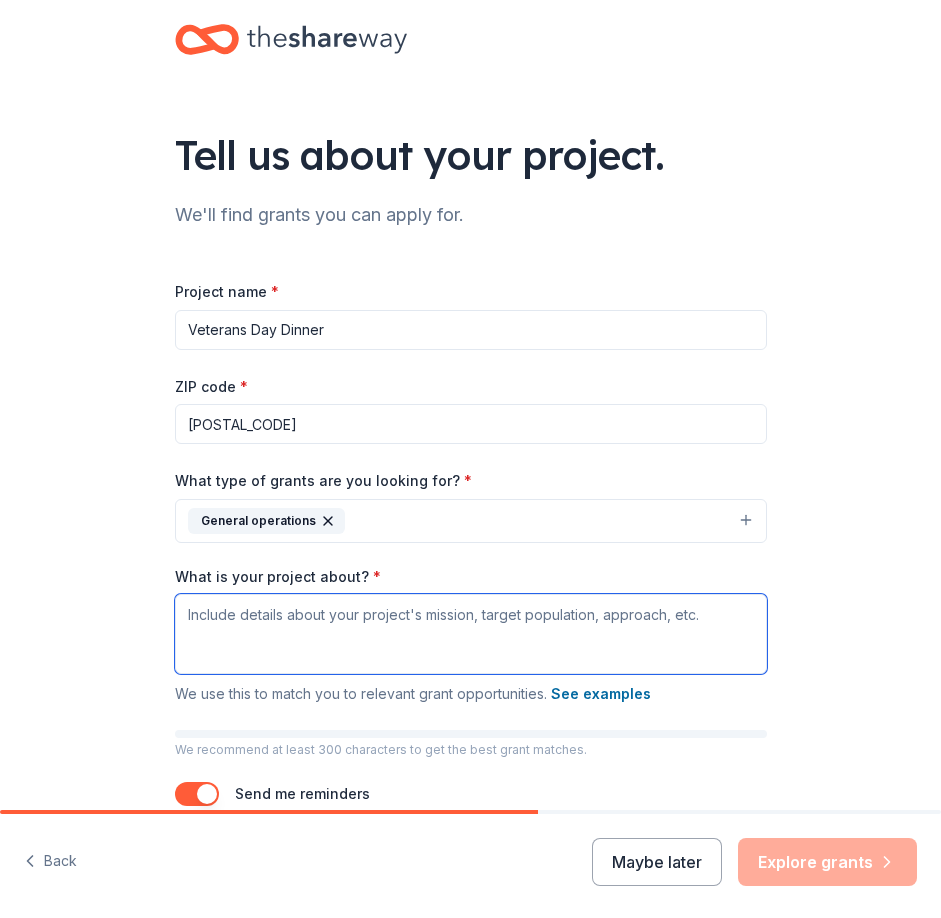 click on "What is your project about? *" at bounding box center [471, 634] 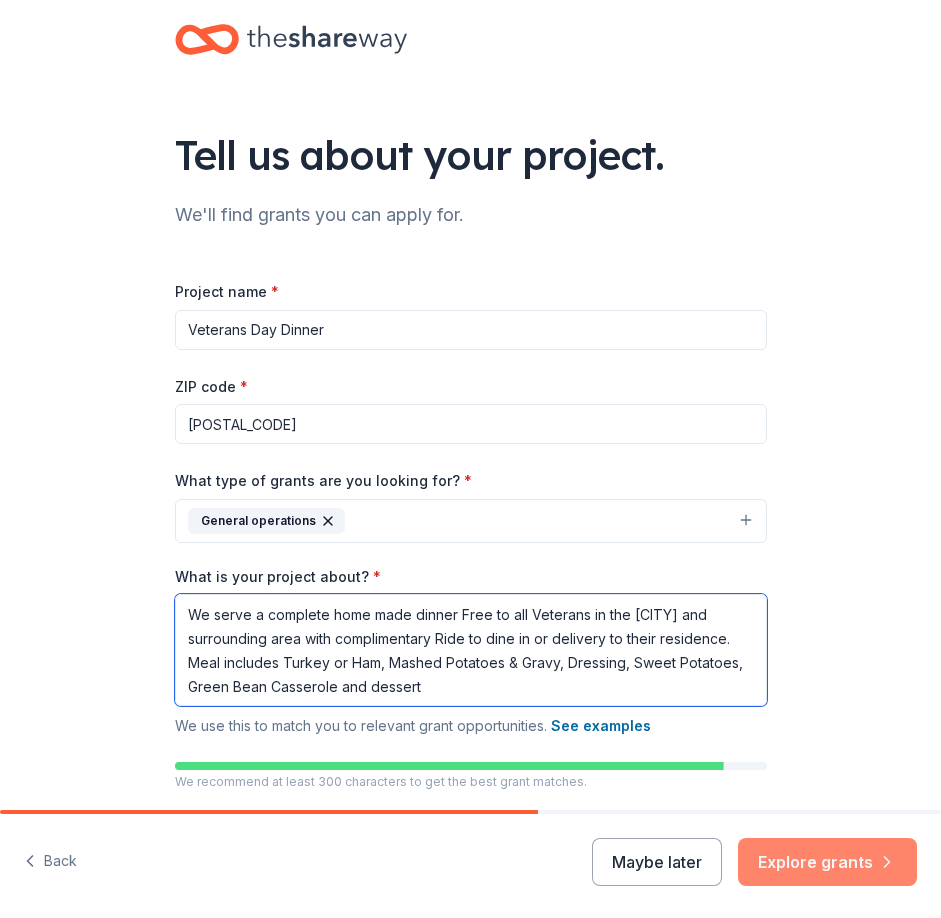 type on "We serve a complete home made dinner Free to all Veterans in the [CITY] and surrounding area with complimentary Ride to dine in or delivery to their residence. Meal includes Turkey or Ham, Mashed Potatoes & Gravy, Dressing, Sweet Potatoes, Green Bean Casserole and dessert" 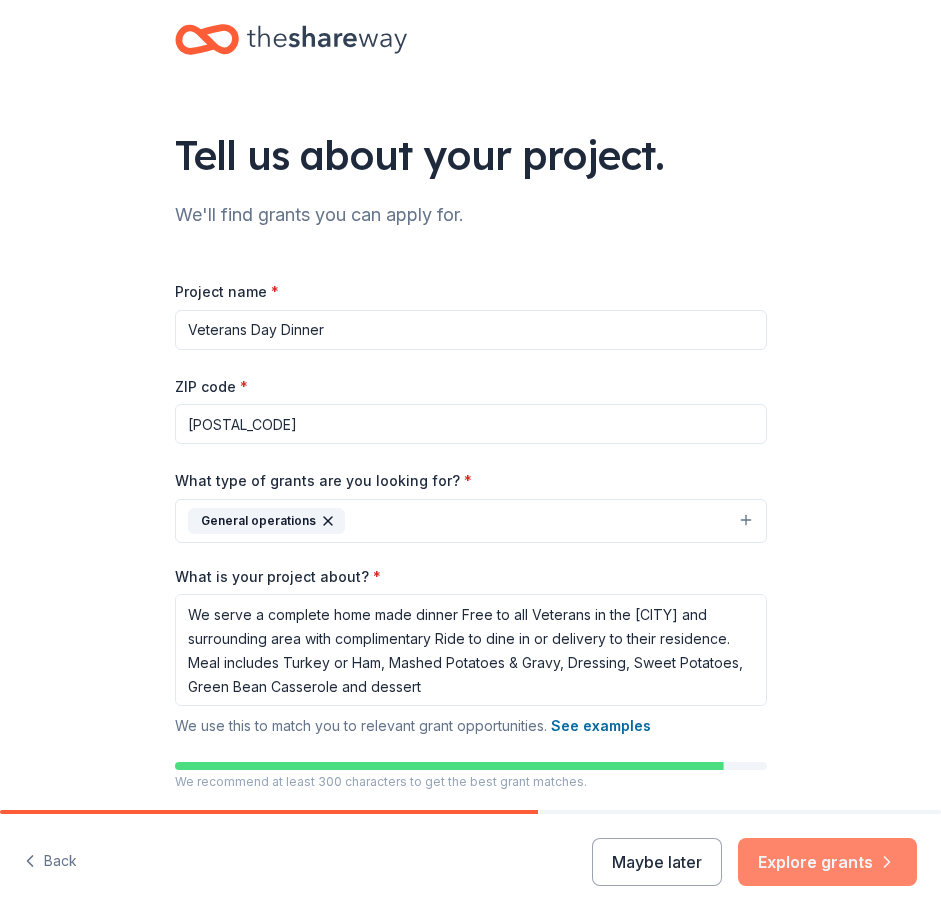 click on "Explore grants" at bounding box center (827, 862) 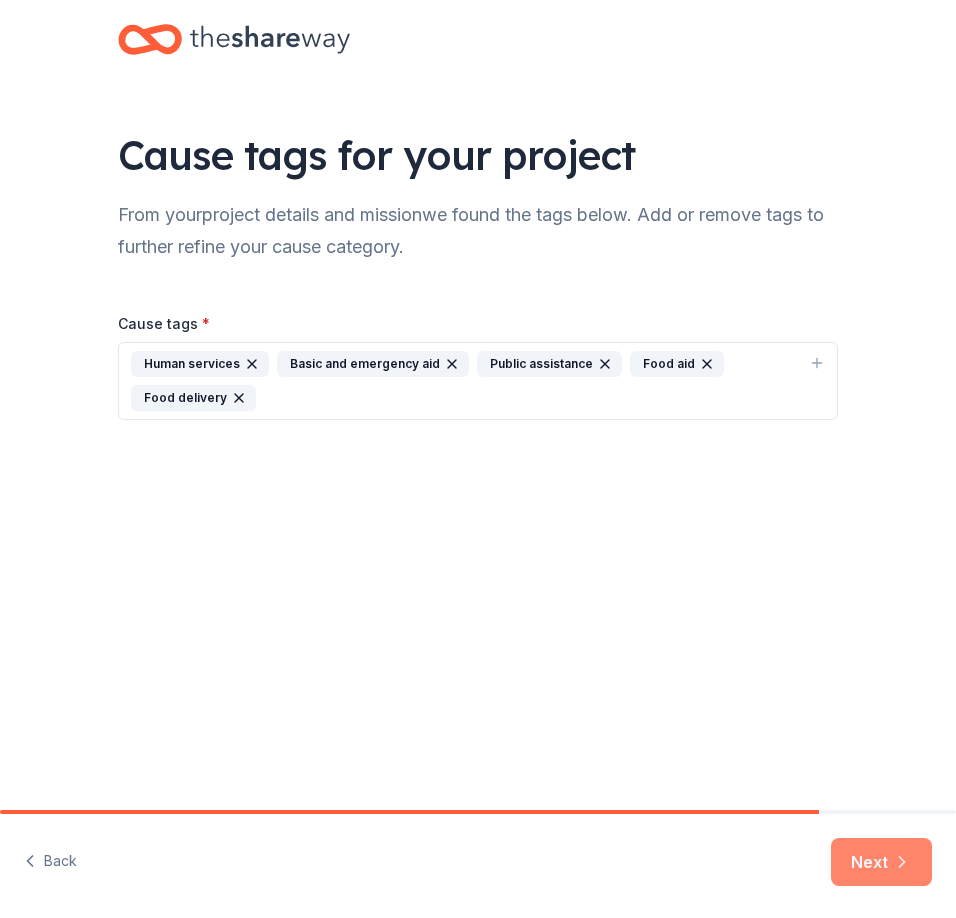 click on "Next" at bounding box center (881, 862) 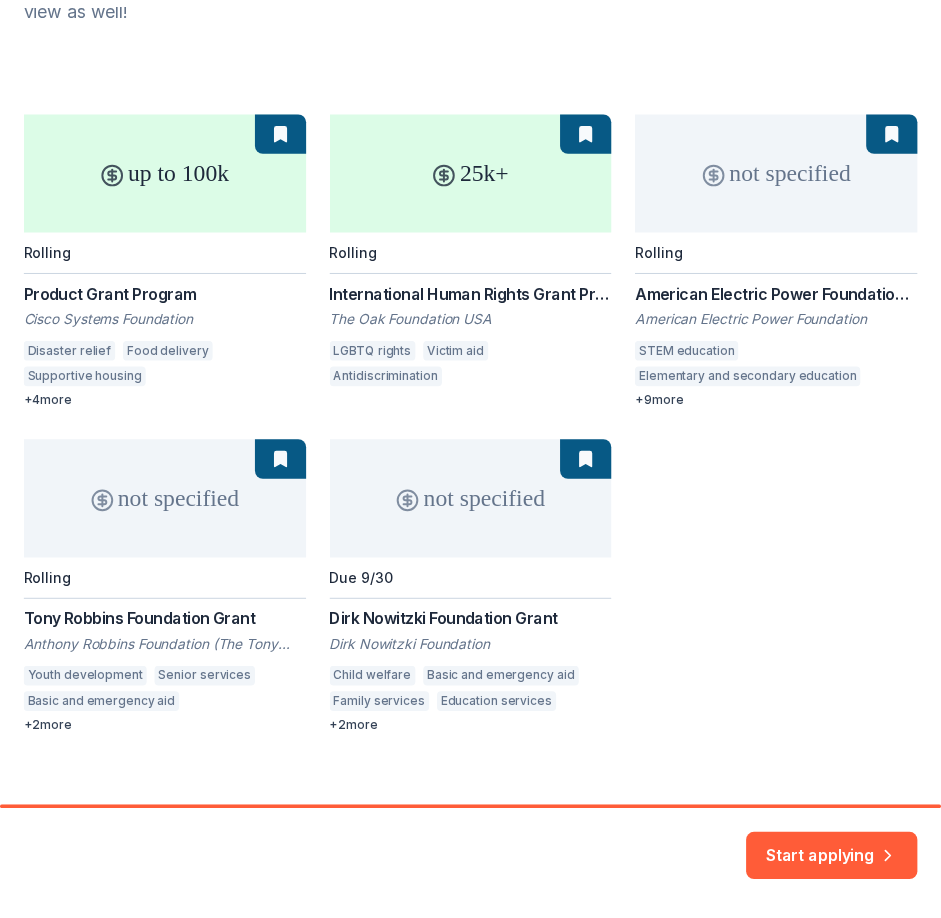 scroll, scrollTop: 265, scrollLeft: 0, axis: vertical 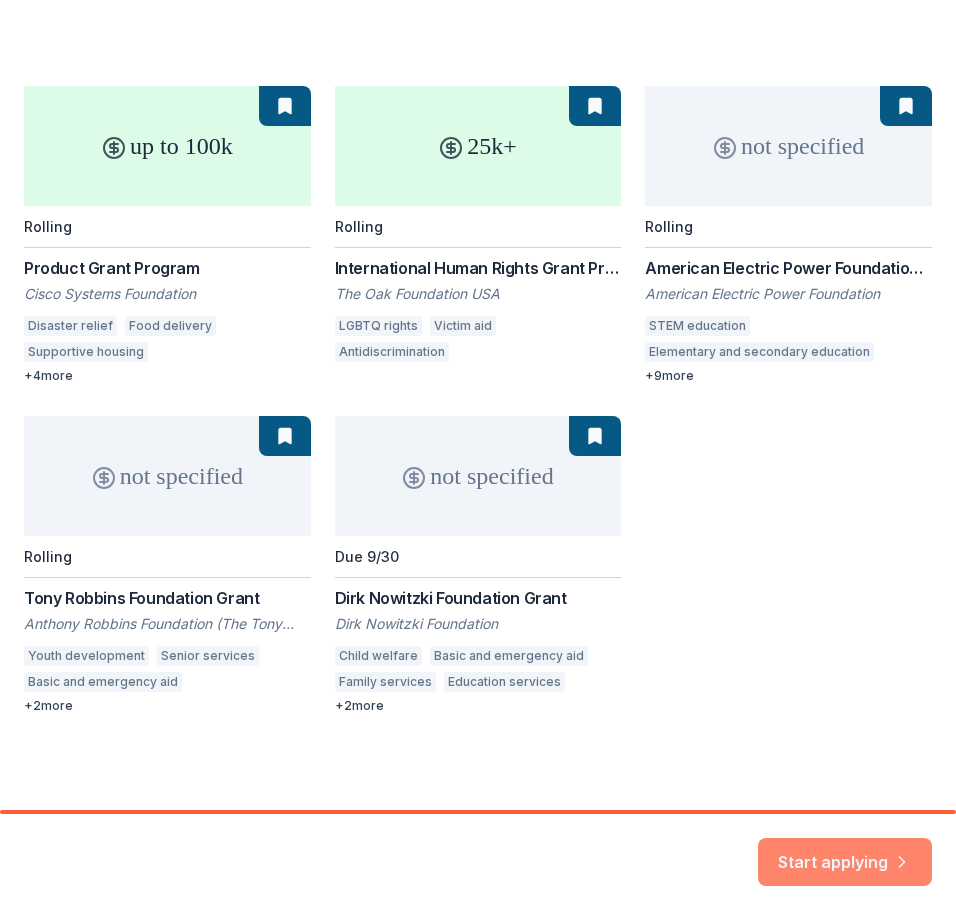 click on "Start applying" at bounding box center (845, 850) 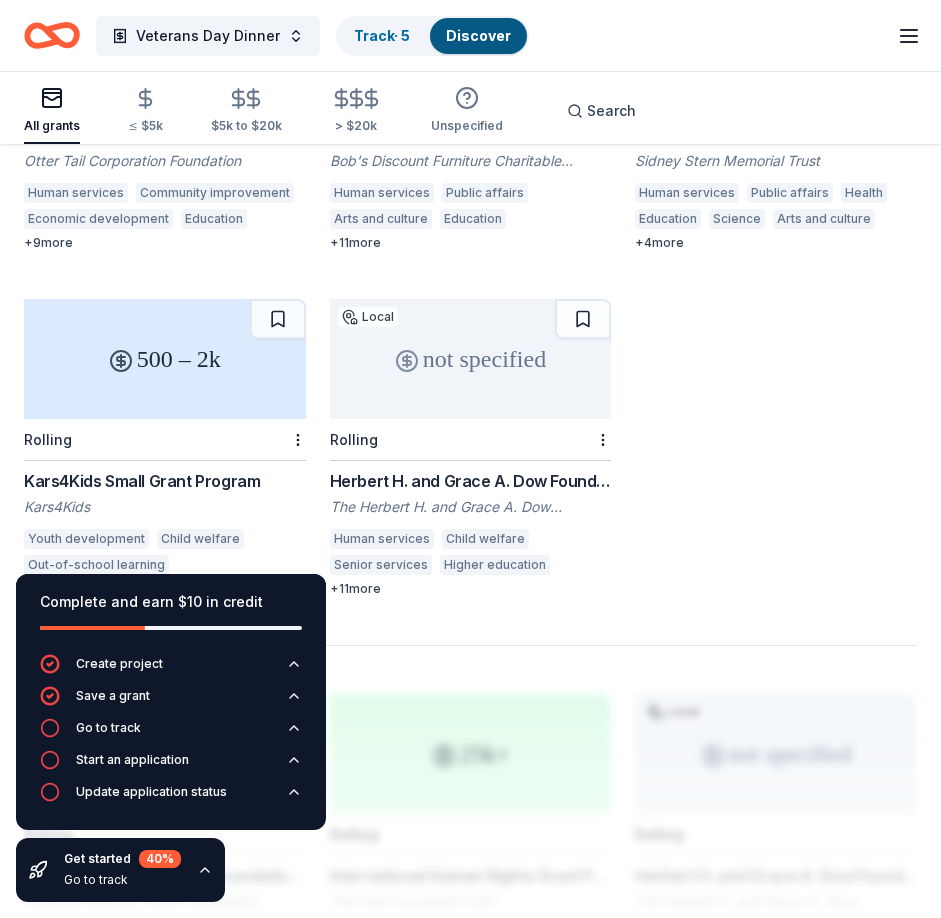 scroll, scrollTop: 2112, scrollLeft: 0, axis: vertical 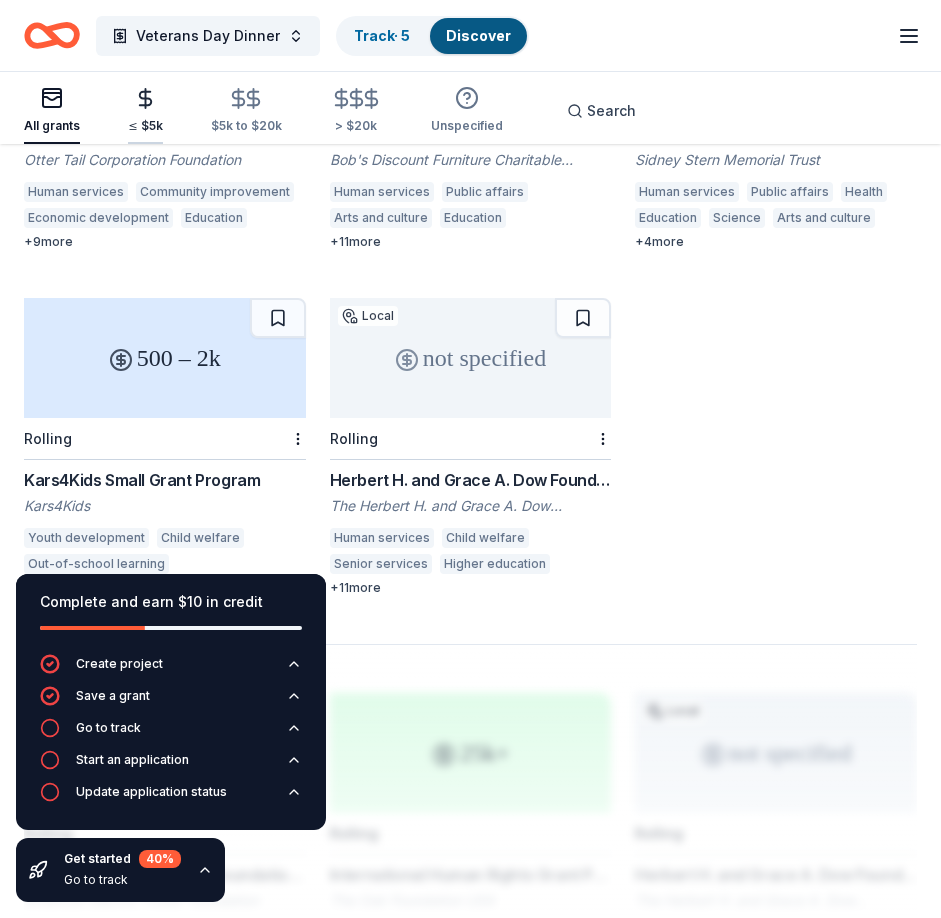 click on "≤ $5k" at bounding box center [145, 126] 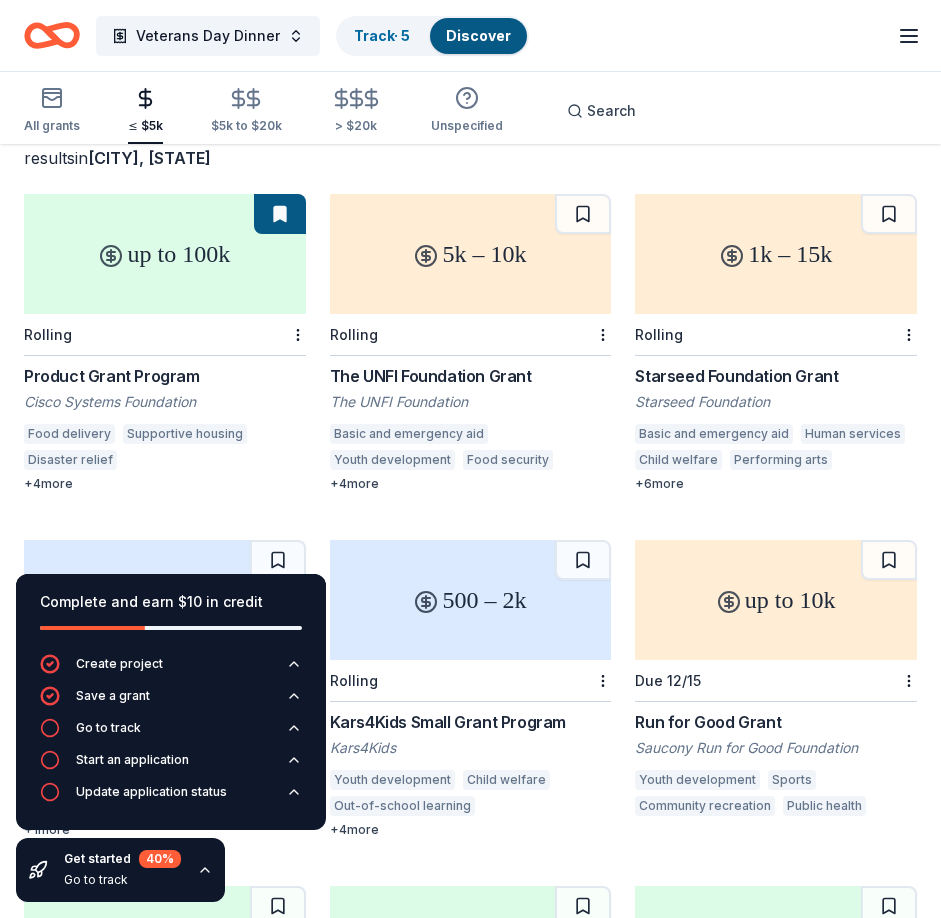 scroll, scrollTop: 0, scrollLeft: 0, axis: both 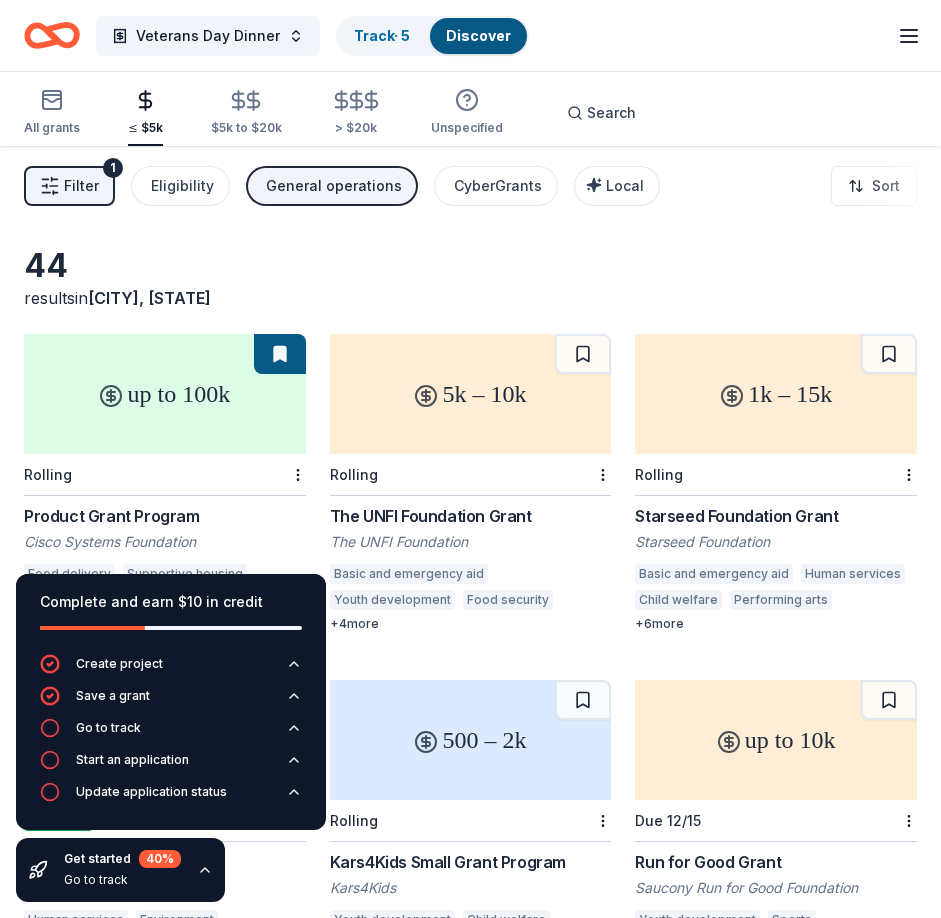 click on "up to 100k" at bounding box center [165, 394] 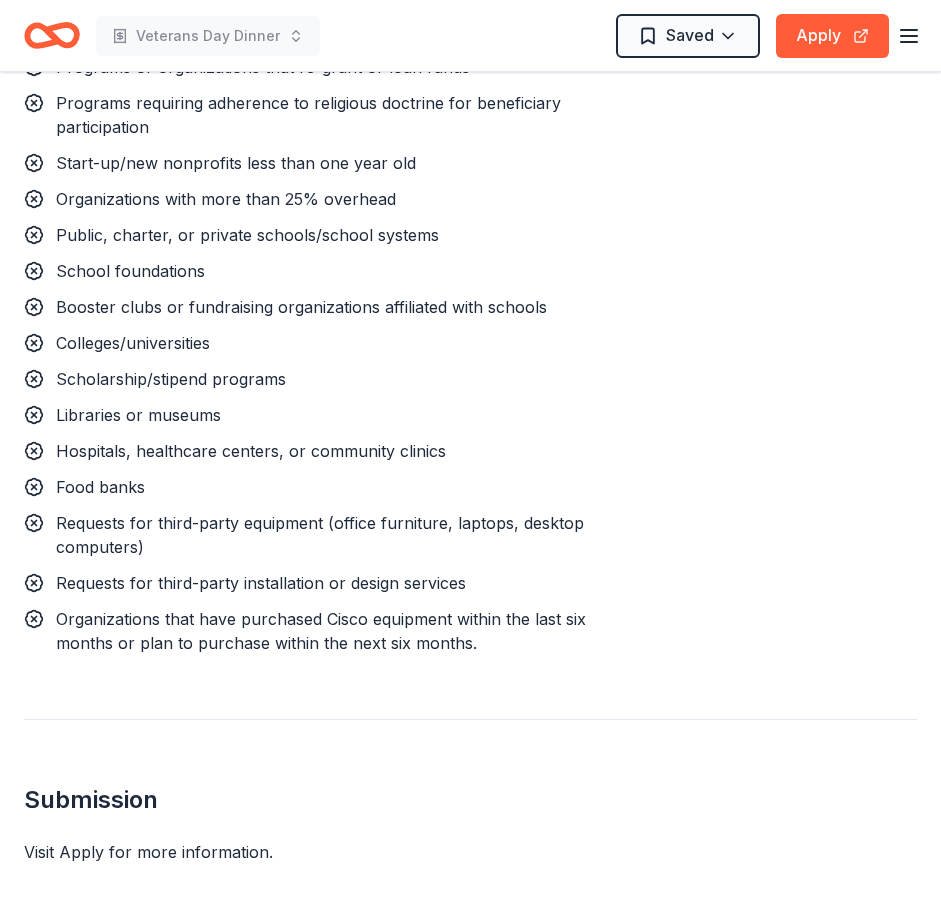 scroll, scrollTop: 2000, scrollLeft: 0, axis: vertical 